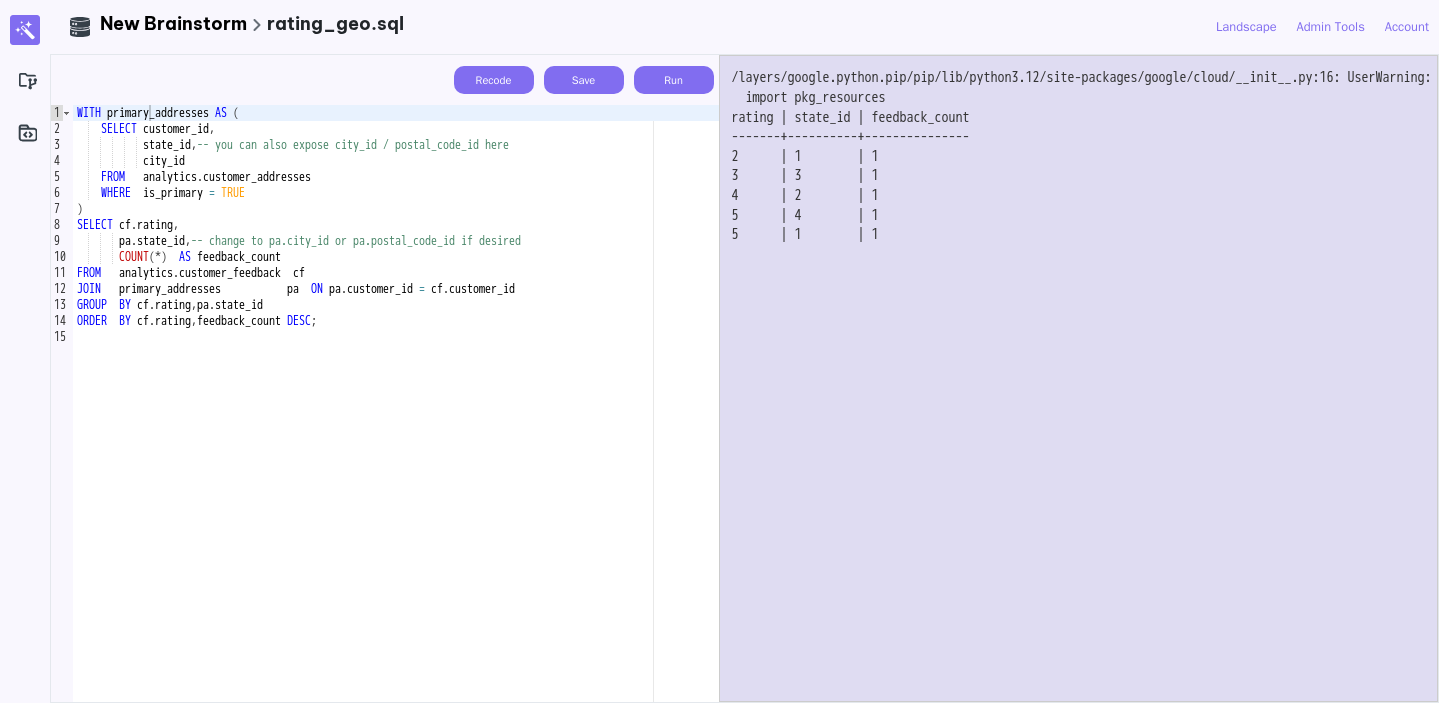 scroll, scrollTop: 0, scrollLeft: 0, axis: both 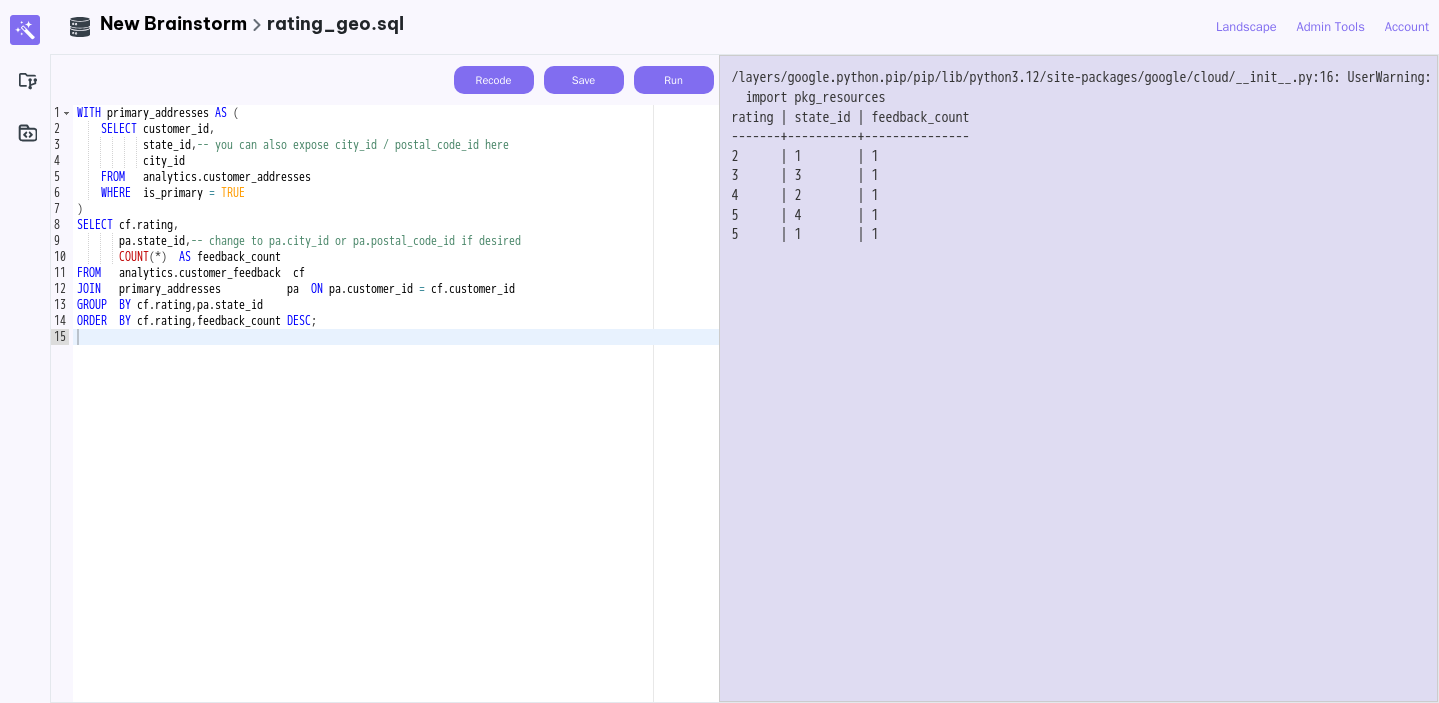 drag, startPoint x: 935, startPoint y: 236, endPoint x: 727, endPoint y: 118, distance: 239.14012 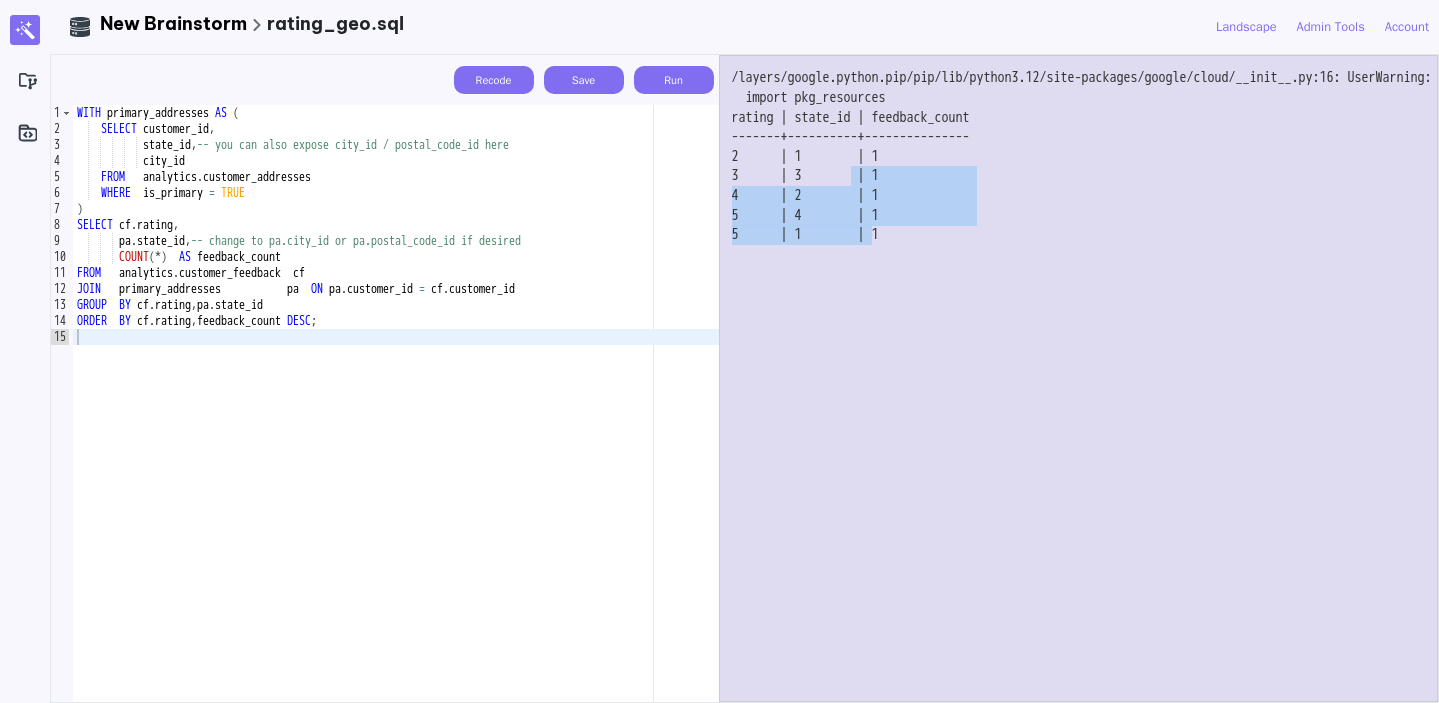drag, startPoint x: 848, startPoint y: 173, endPoint x: 876, endPoint y: 229, distance: 62.609905 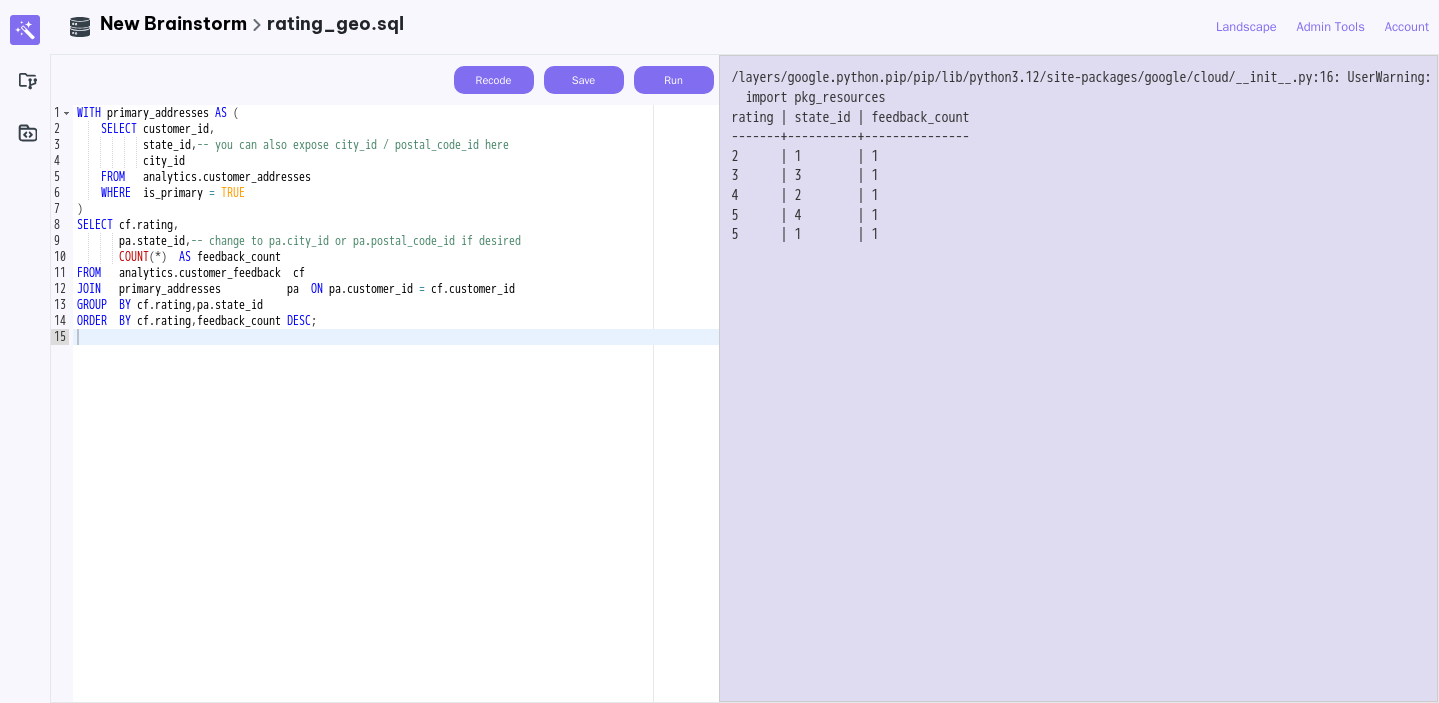 drag, startPoint x: 911, startPoint y: 234, endPoint x: 728, endPoint y: 121, distance: 215.07674 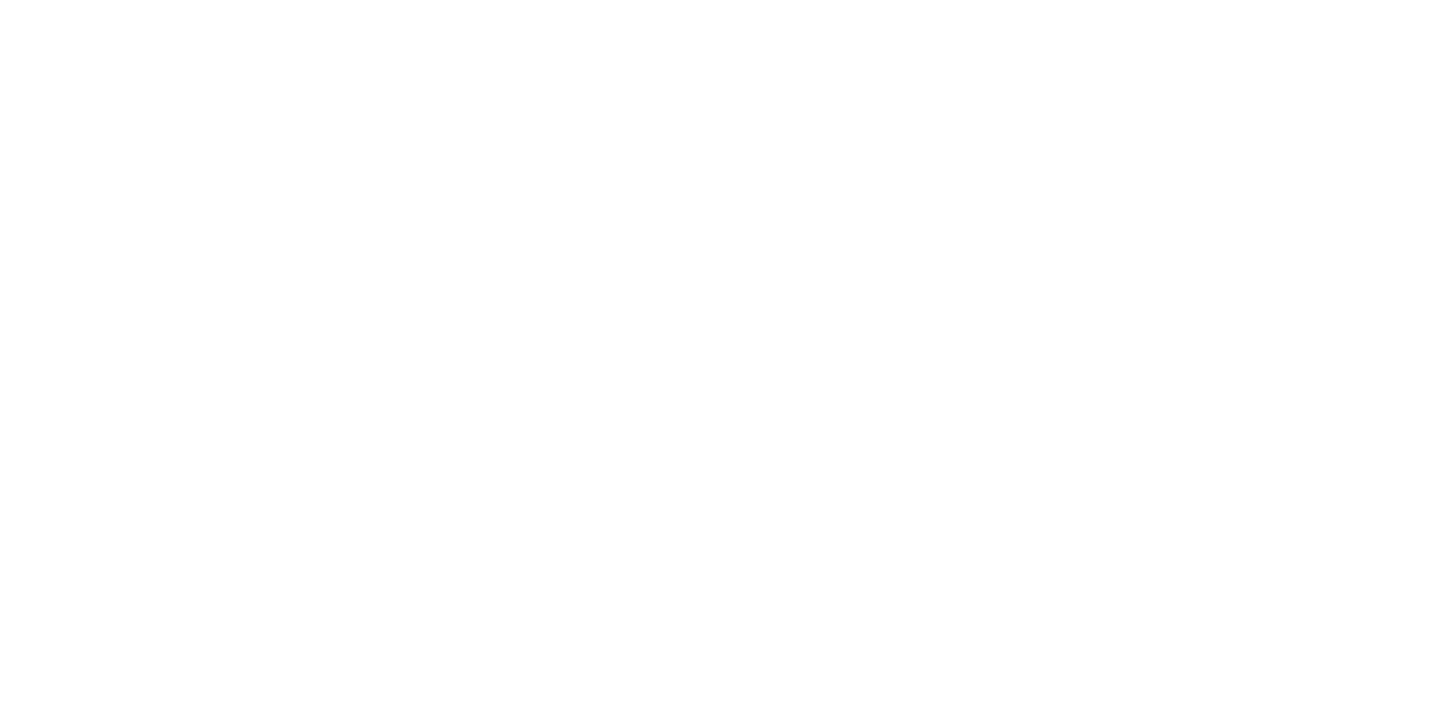 scroll, scrollTop: 0, scrollLeft: 0, axis: both 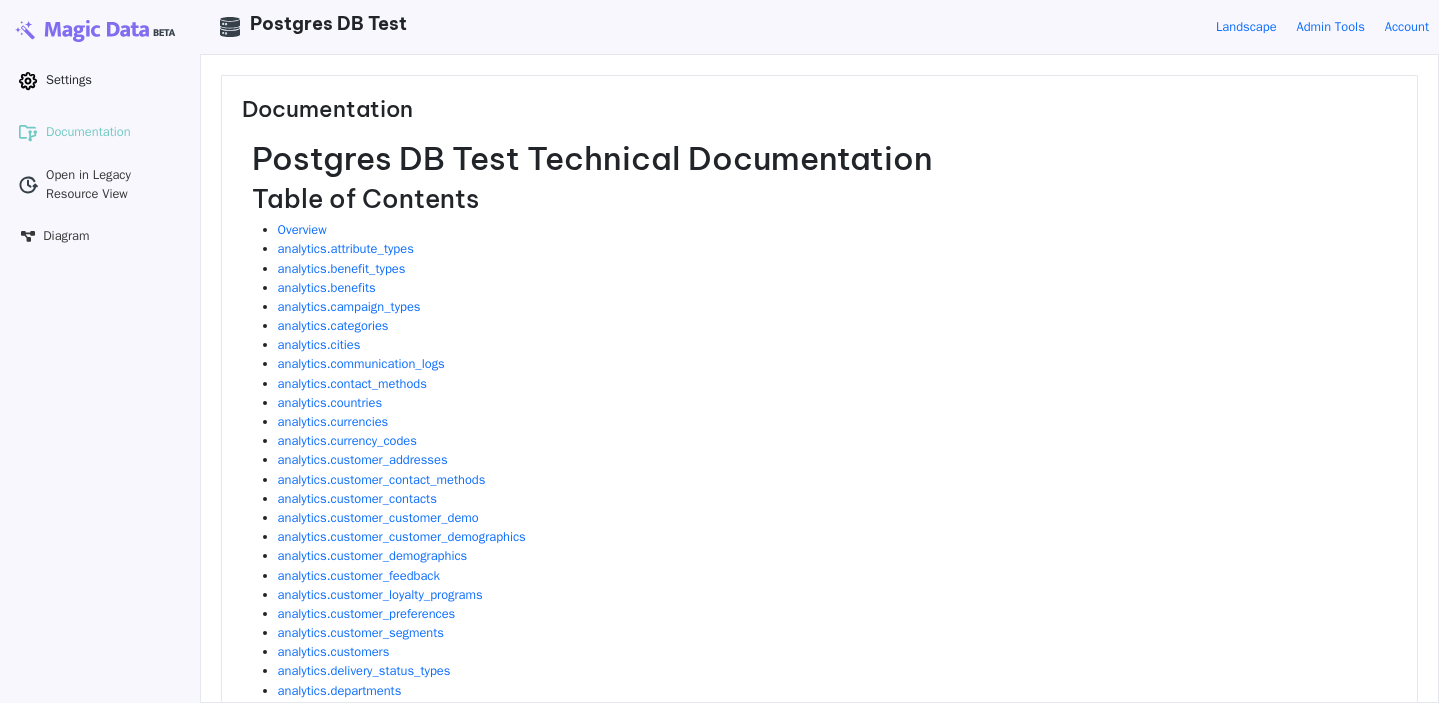 click on "Settings" at bounding box center (69, 80) 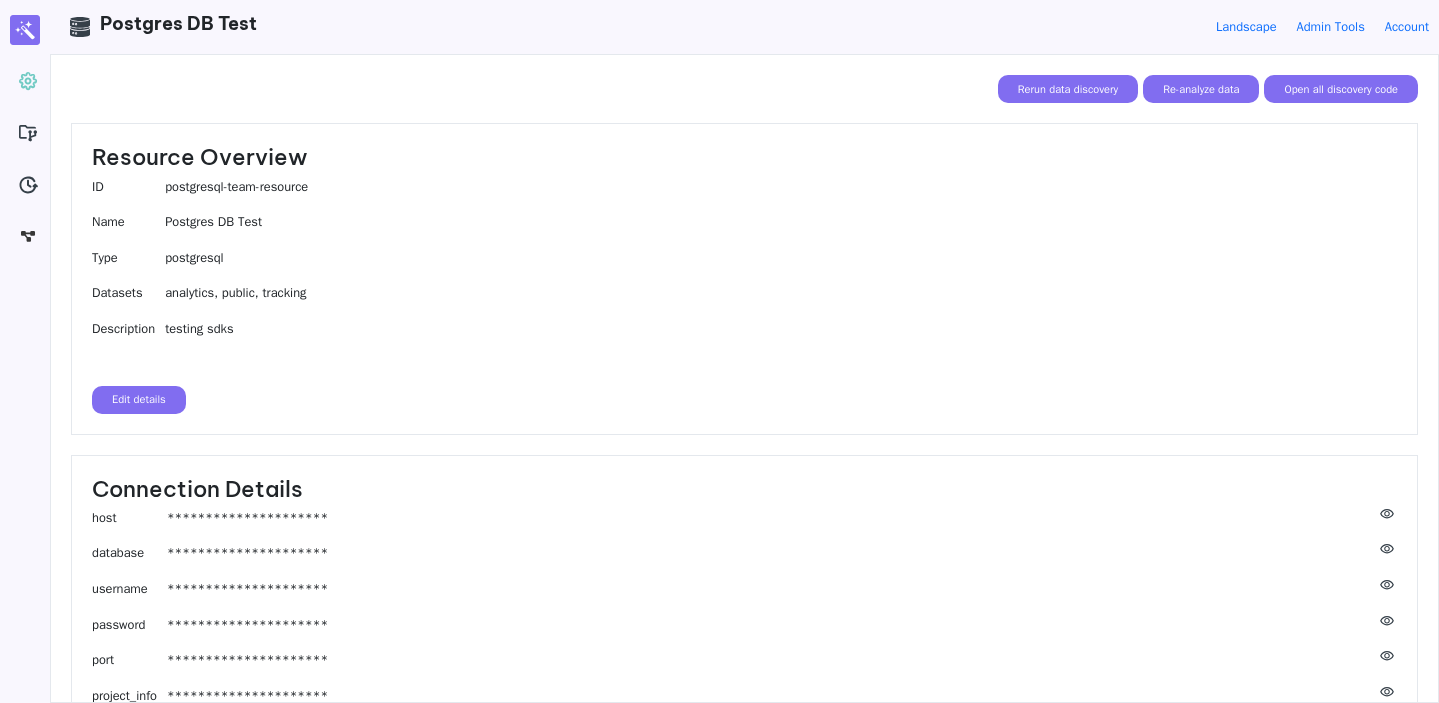 click on "Edit details" at bounding box center (139, 400) 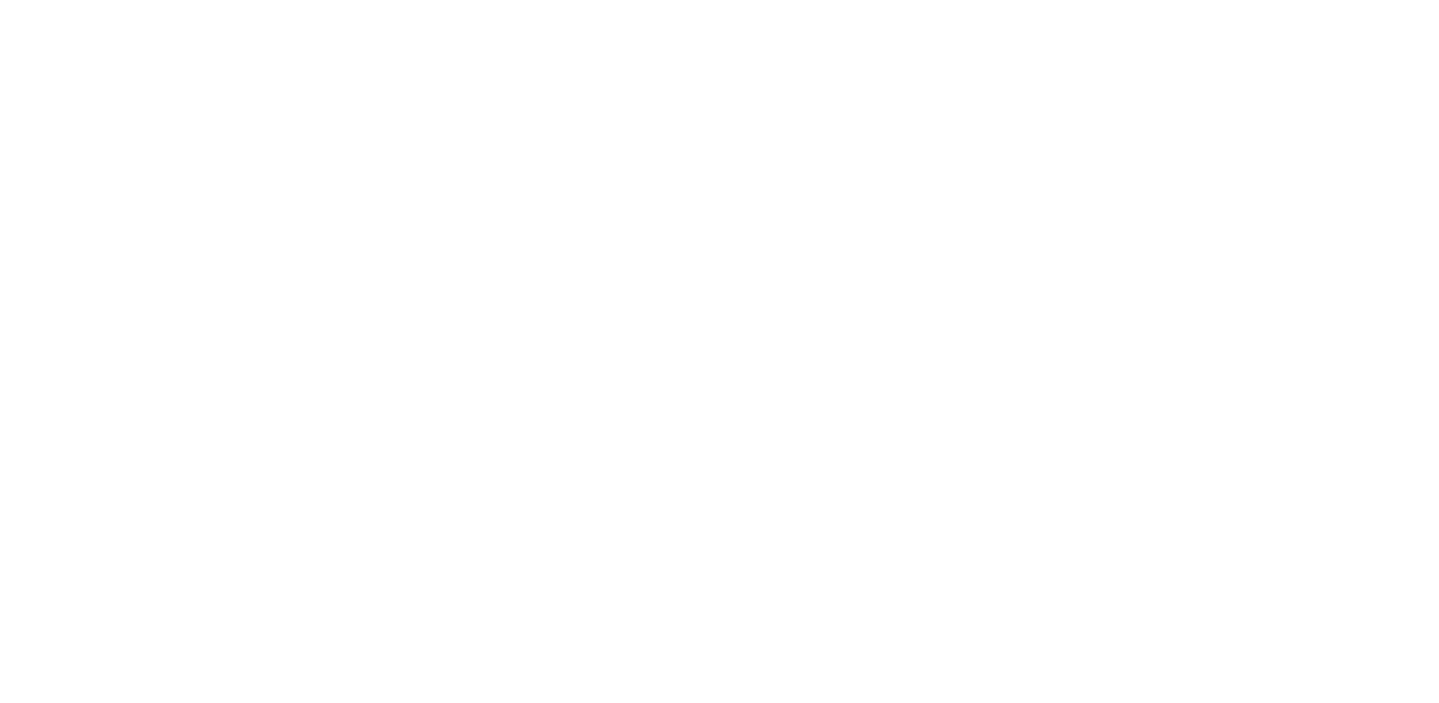 scroll, scrollTop: 0, scrollLeft: 0, axis: both 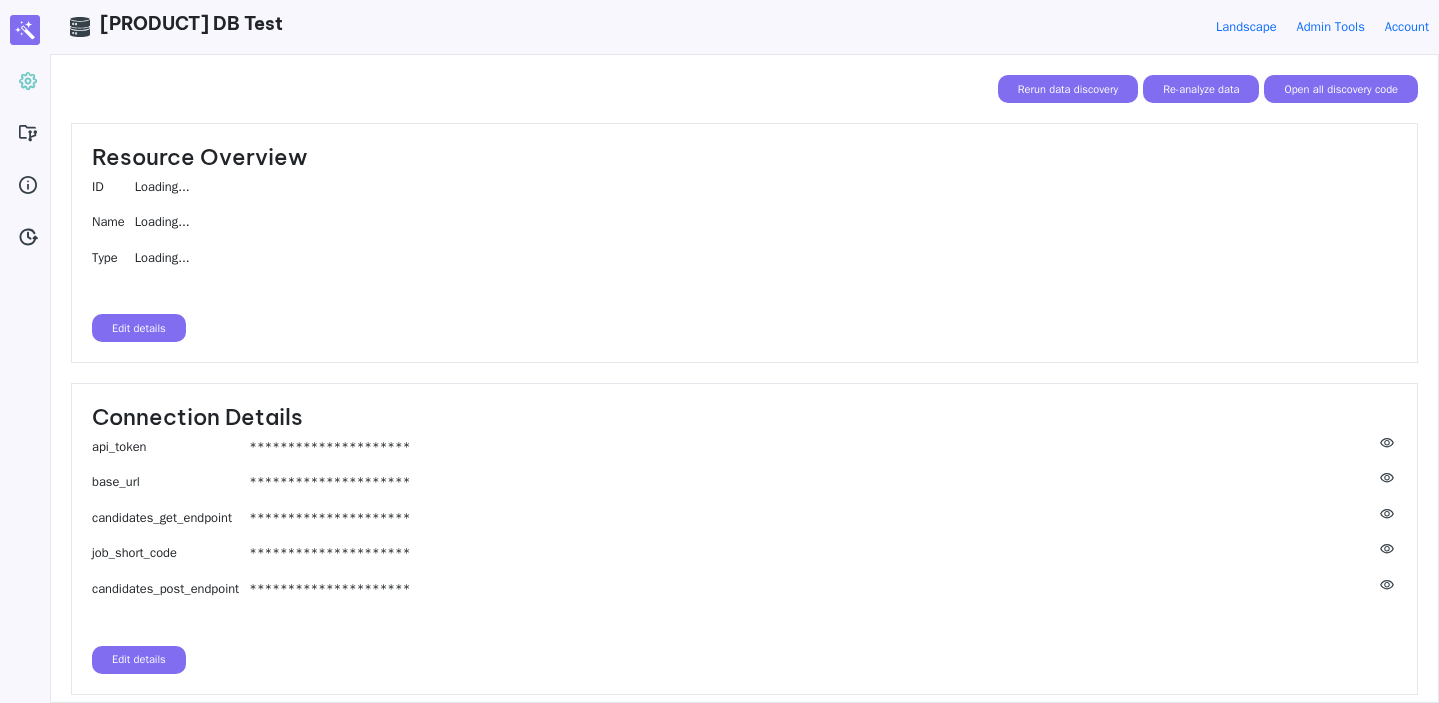 click on "Edit details" at bounding box center (139, 328) 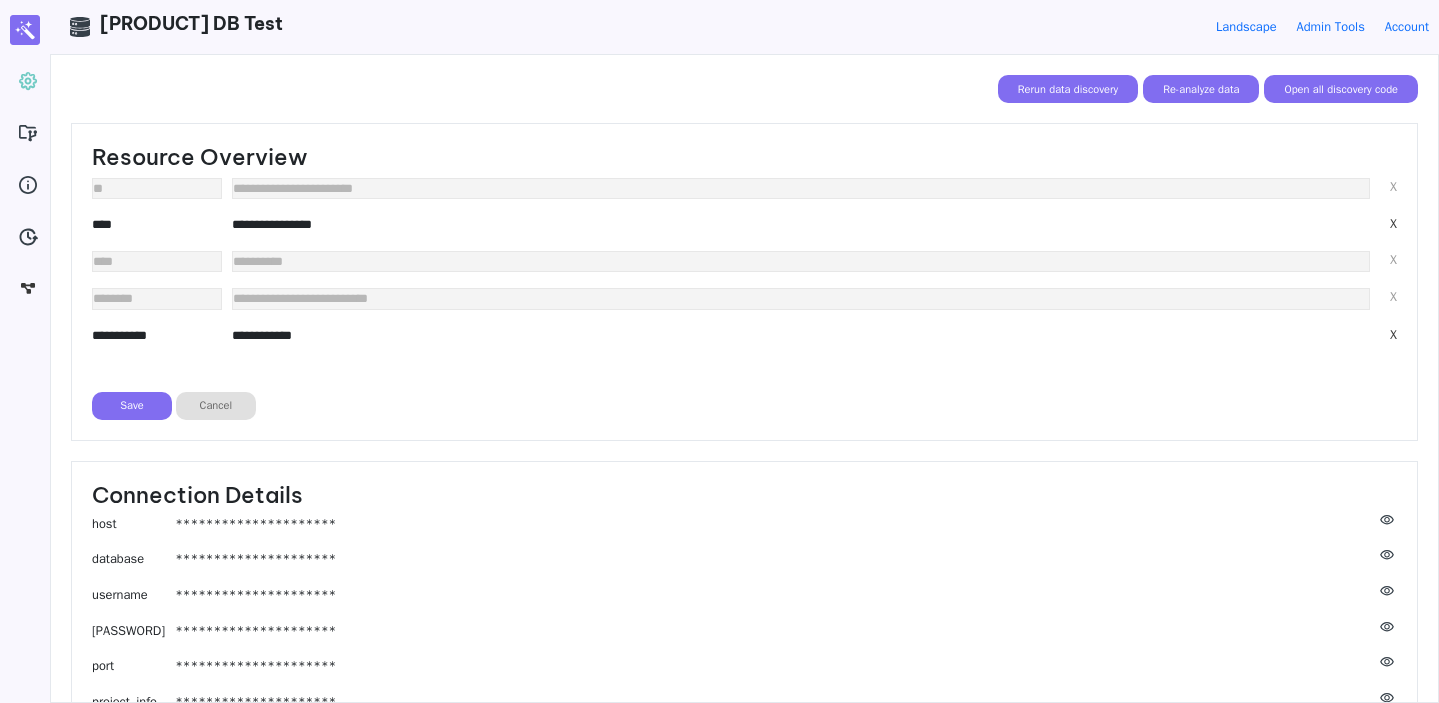 click on "**********" at bounding box center (801, 335) 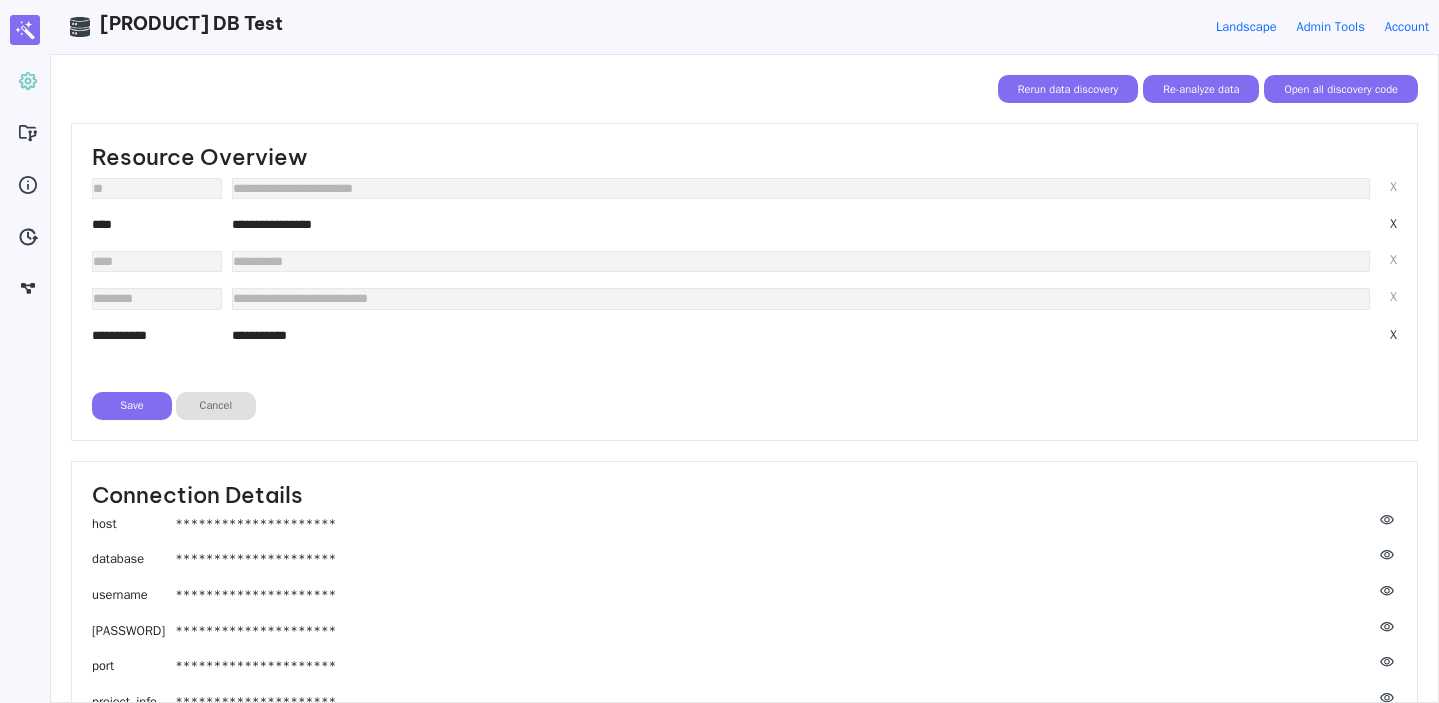 type on "**********" 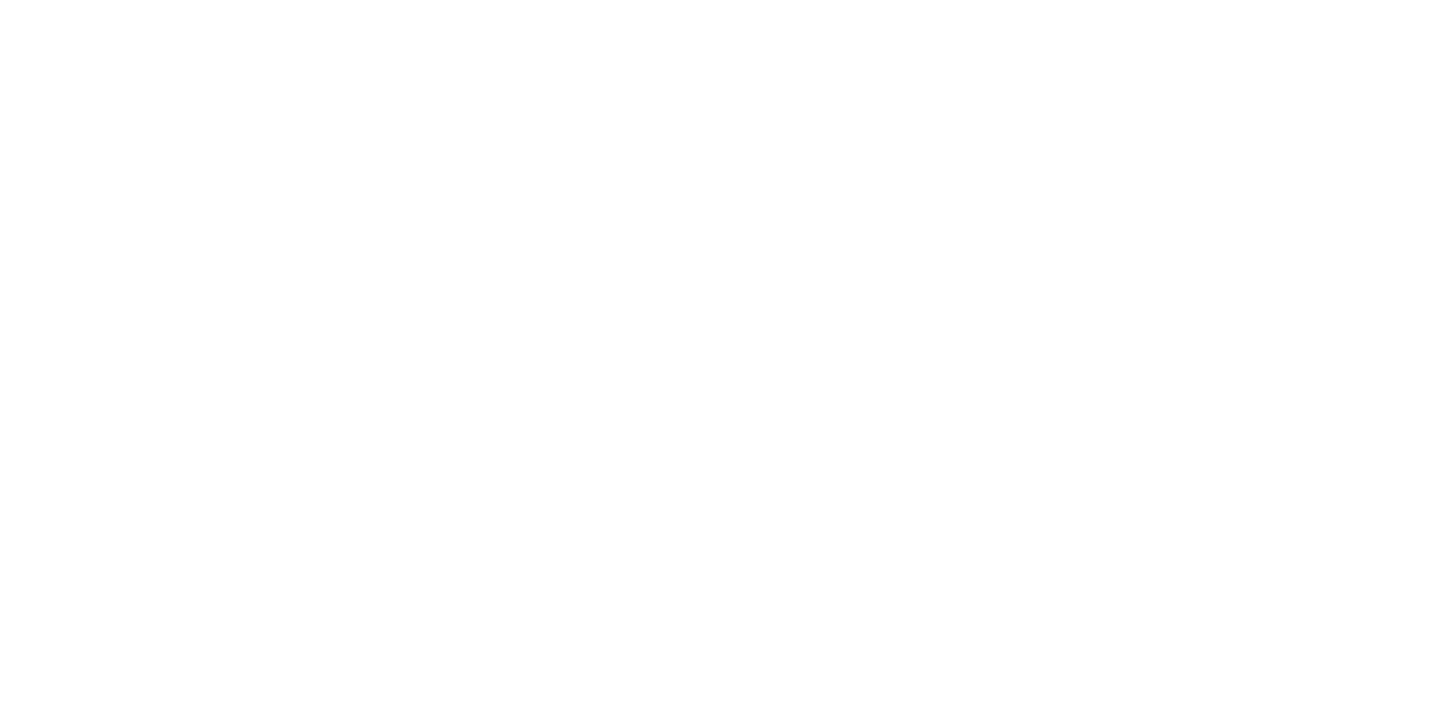 scroll, scrollTop: 0, scrollLeft: 0, axis: both 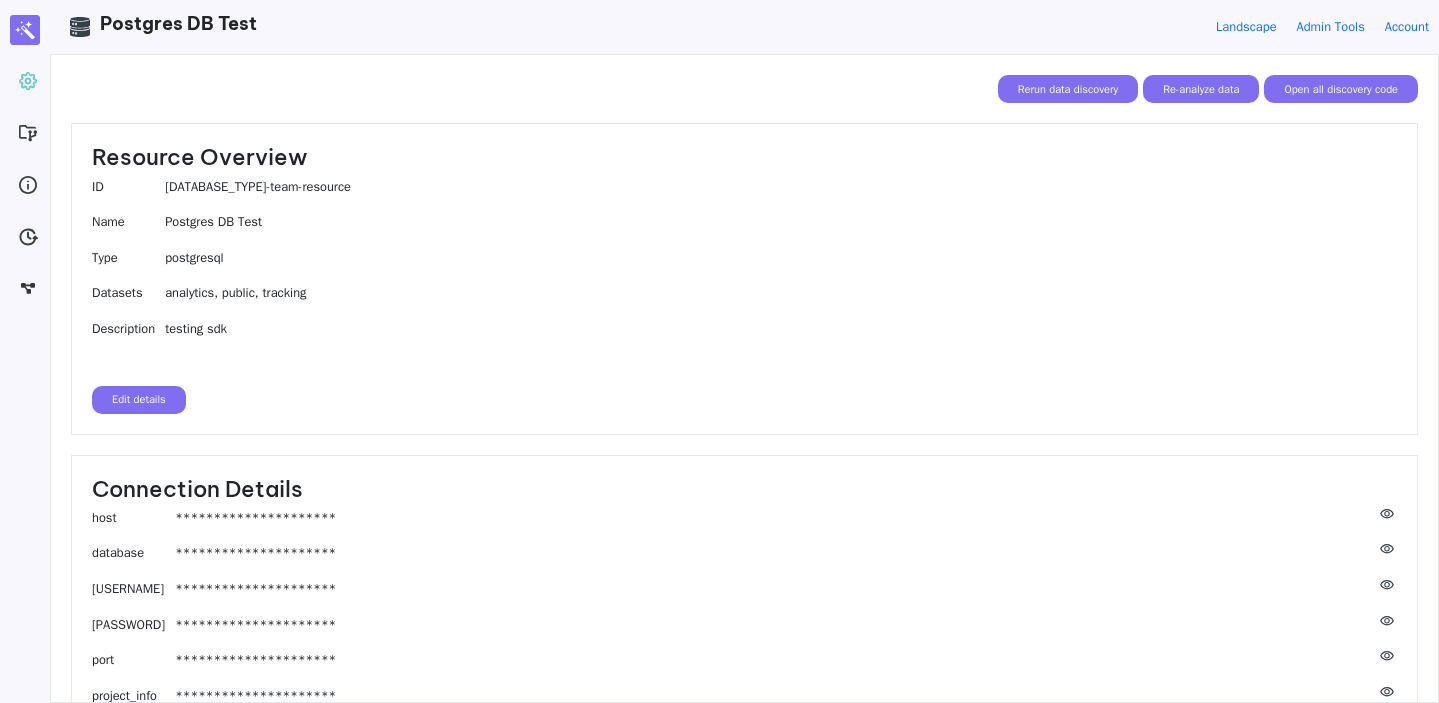 click on "Edit details" at bounding box center (139, 400) 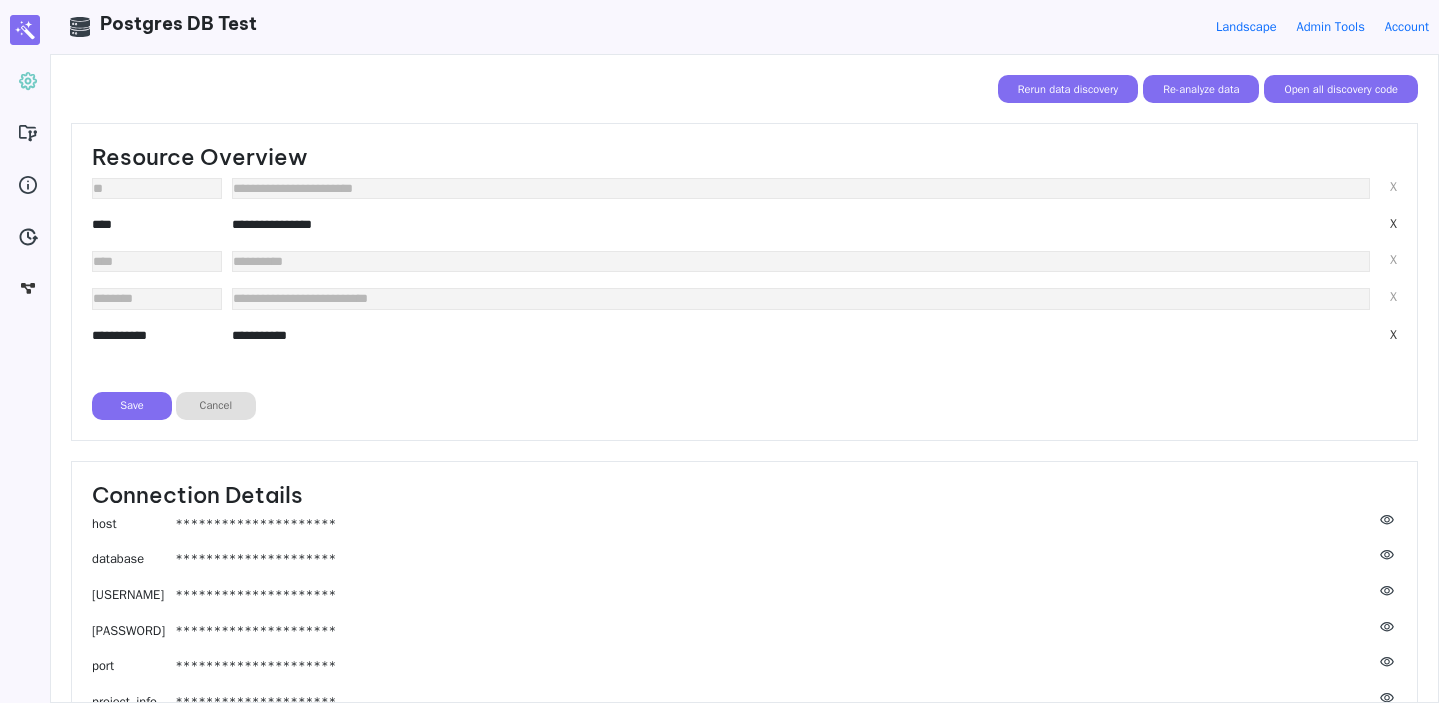 click on "**********" at bounding box center [801, 335] 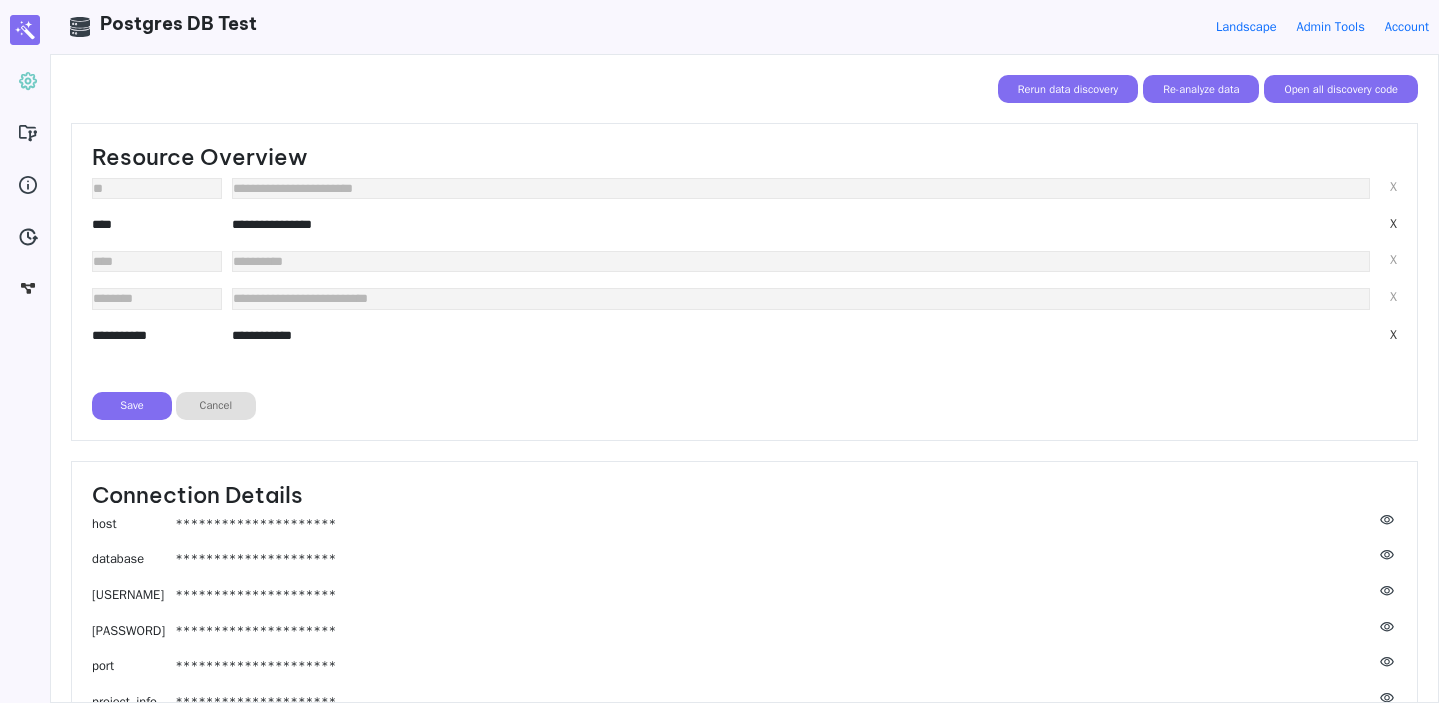 type on "**********" 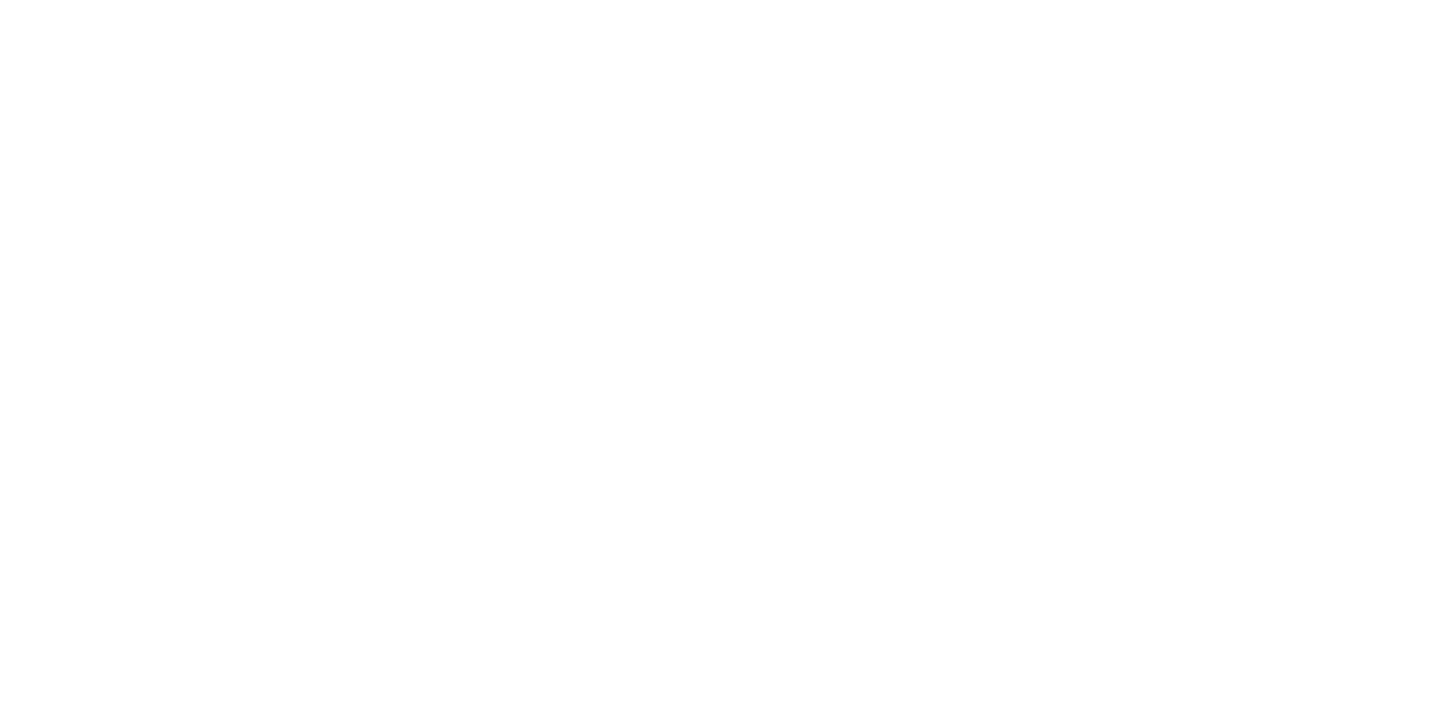 scroll, scrollTop: 0, scrollLeft: 0, axis: both 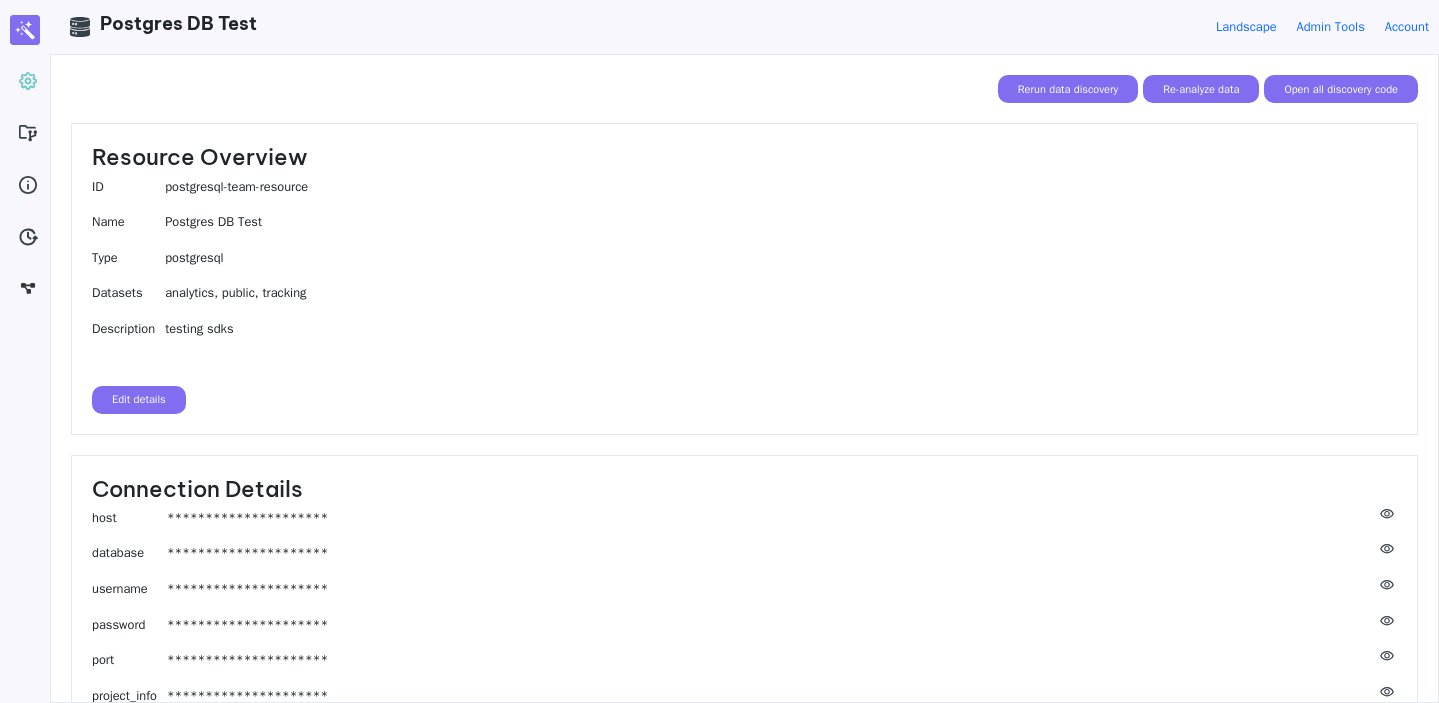 click on "Edit details" at bounding box center (139, 400) 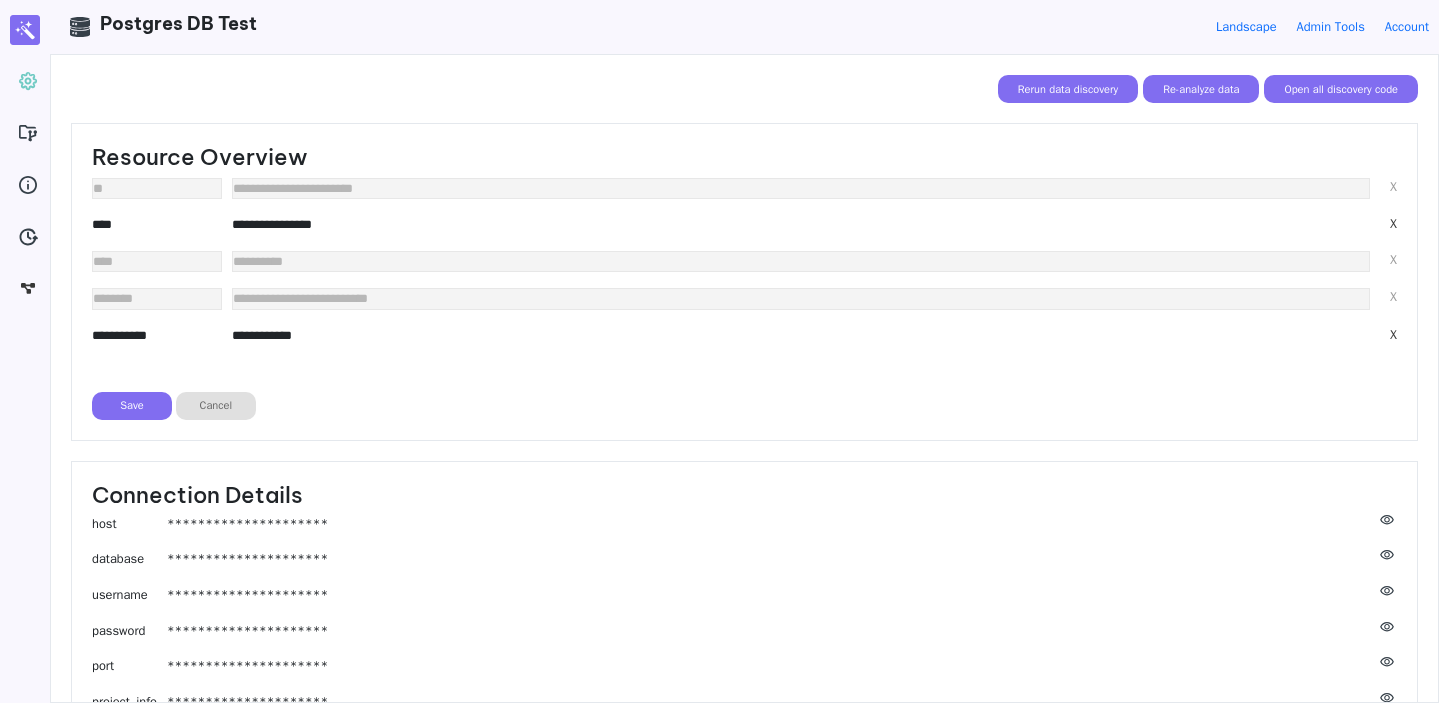click on "**********" at bounding box center [744, 281] 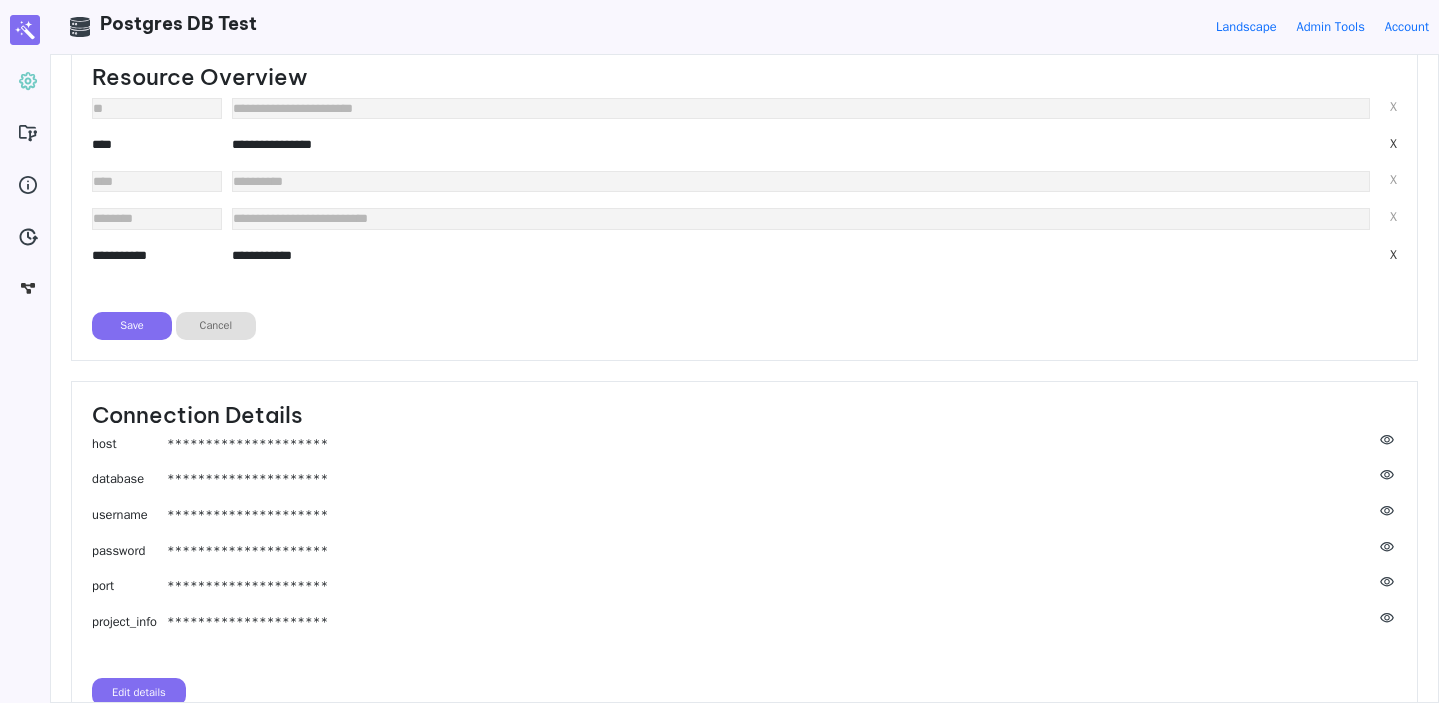 scroll, scrollTop: 105, scrollLeft: 0, axis: vertical 